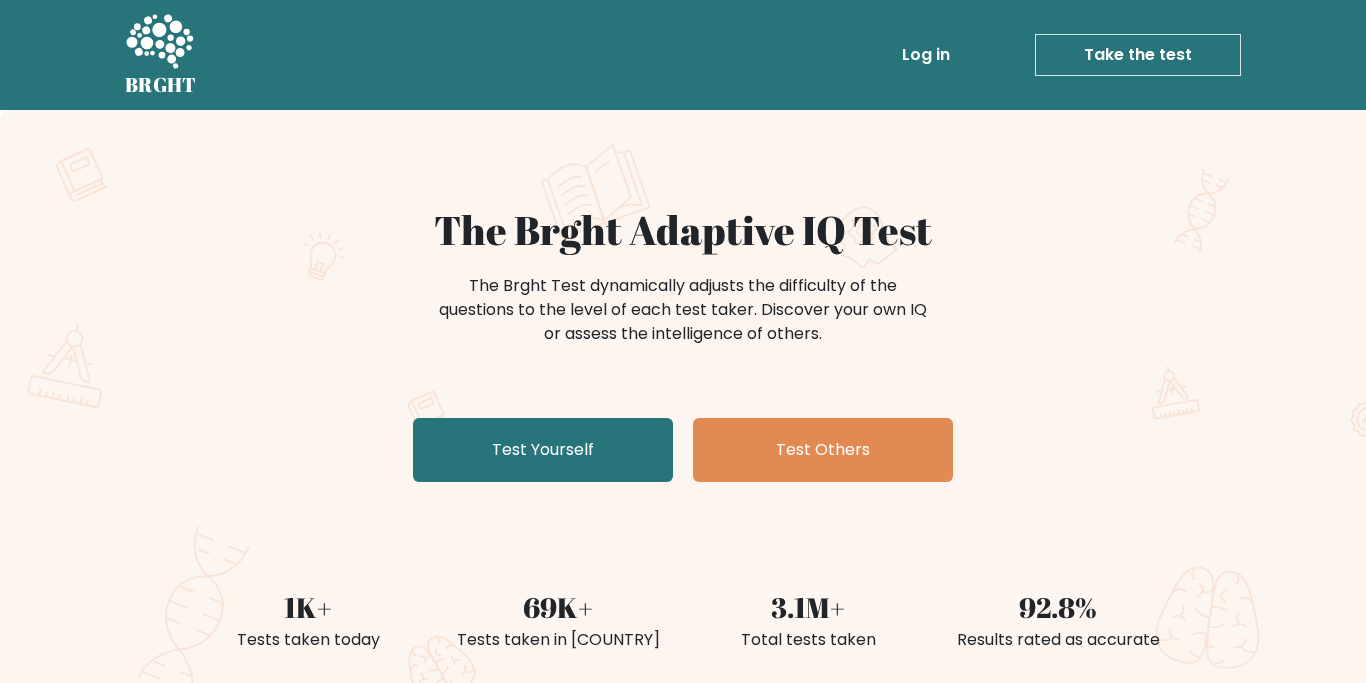 scroll, scrollTop: 0, scrollLeft: 0, axis: both 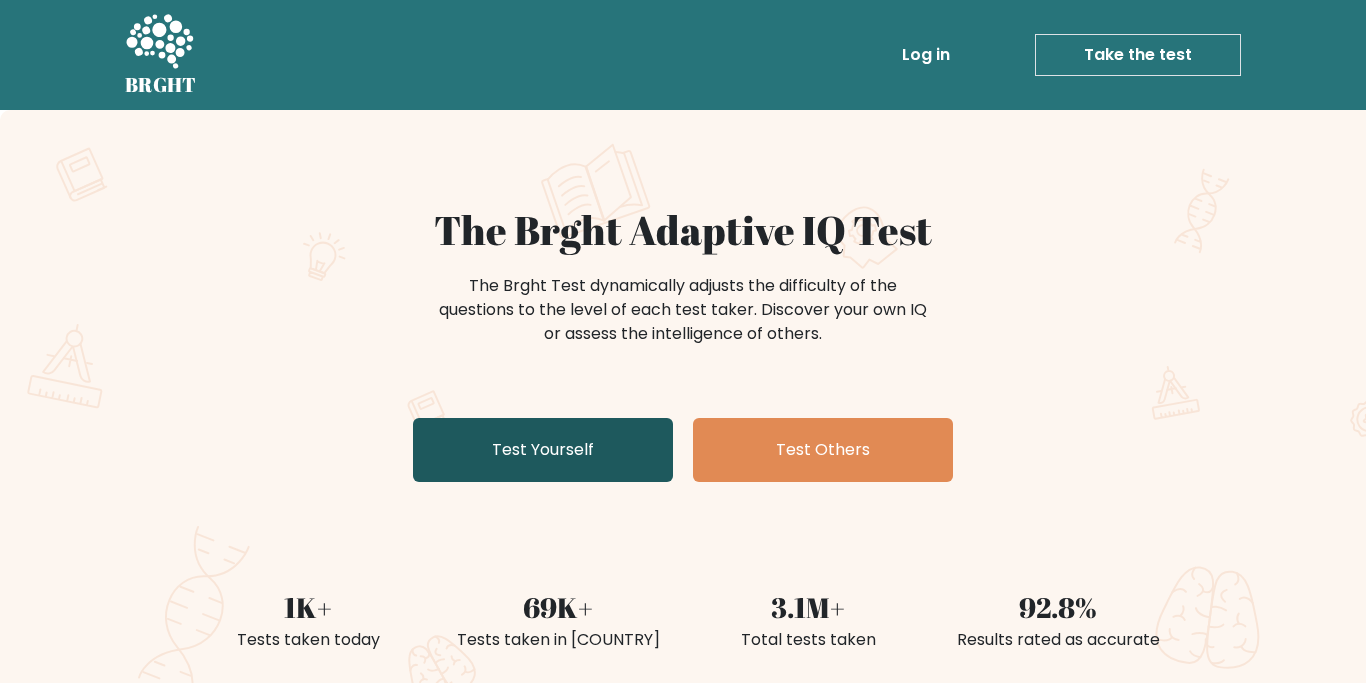 click on "Test Yourself" at bounding box center (543, 450) 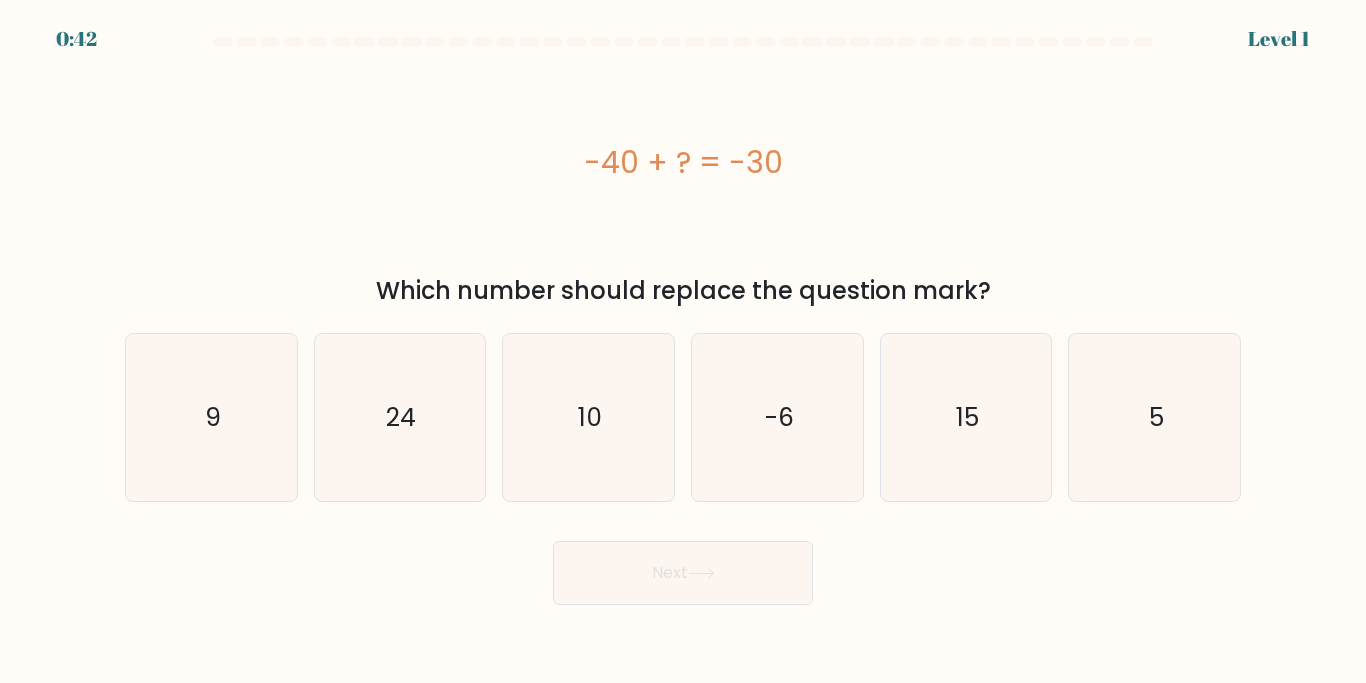 scroll, scrollTop: 0, scrollLeft: 0, axis: both 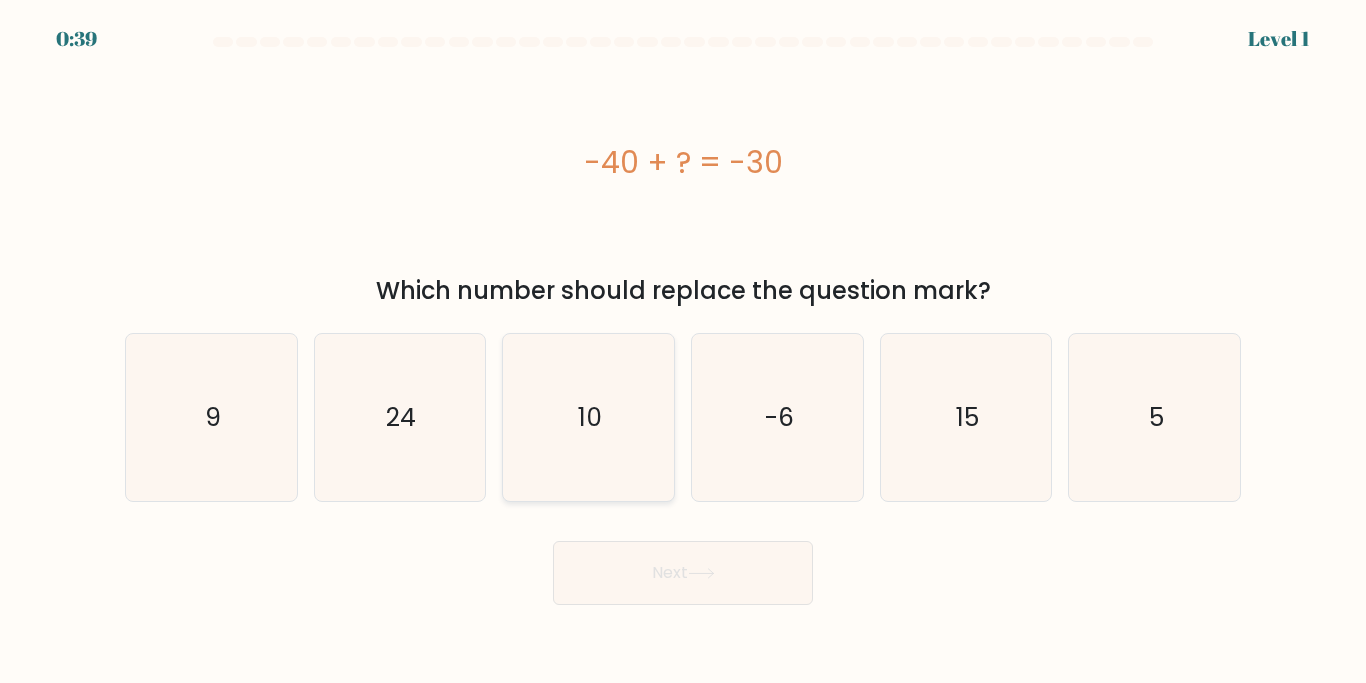 click on "10" 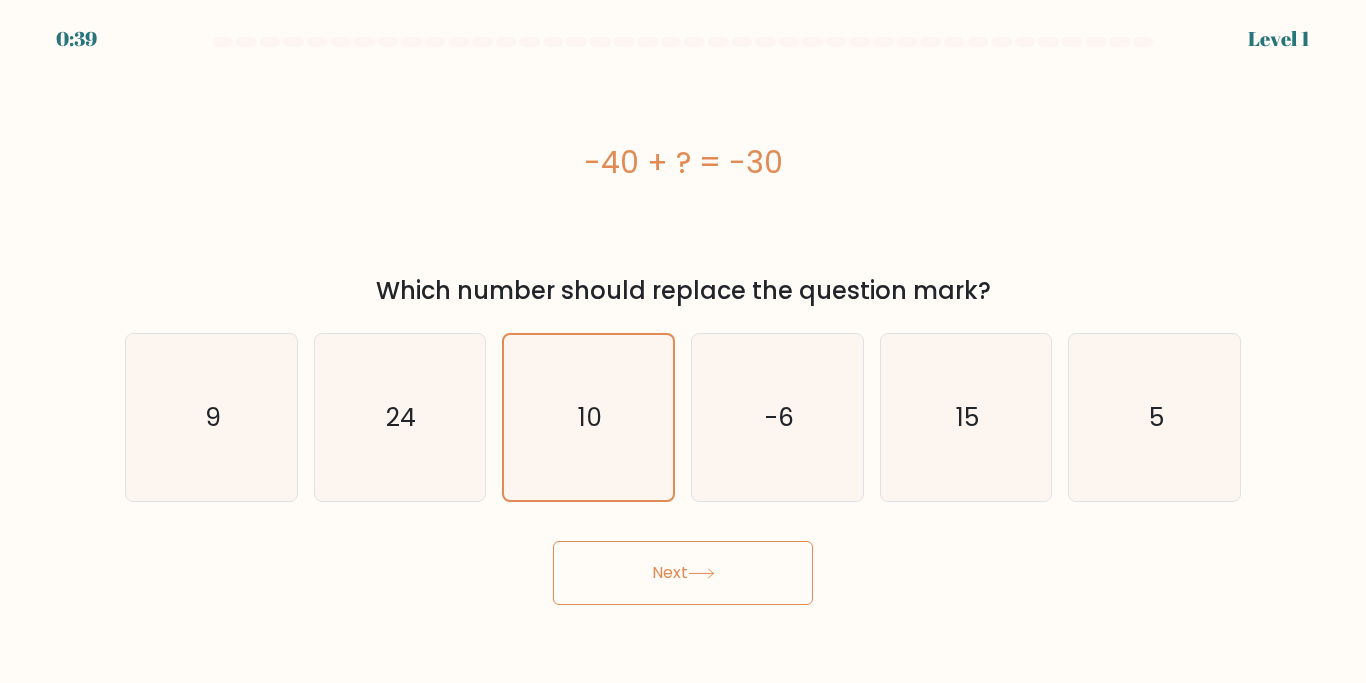 click on "Next" at bounding box center [683, 573] 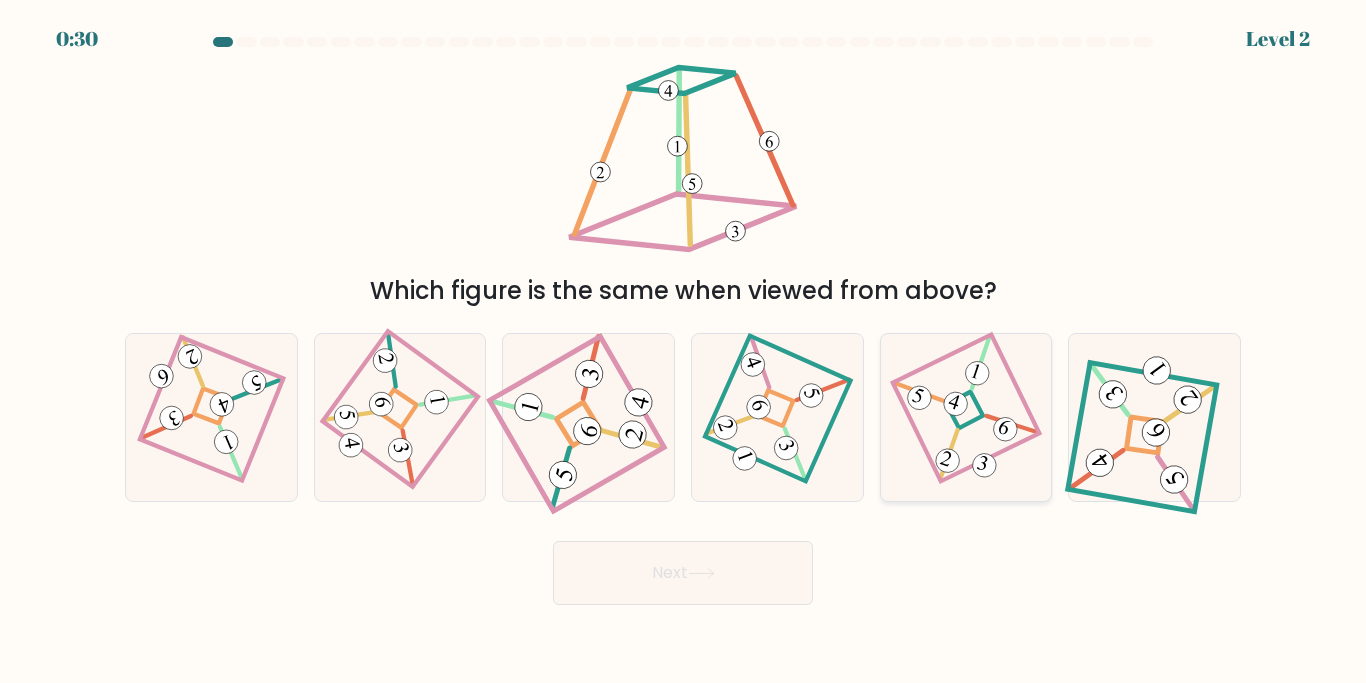 click 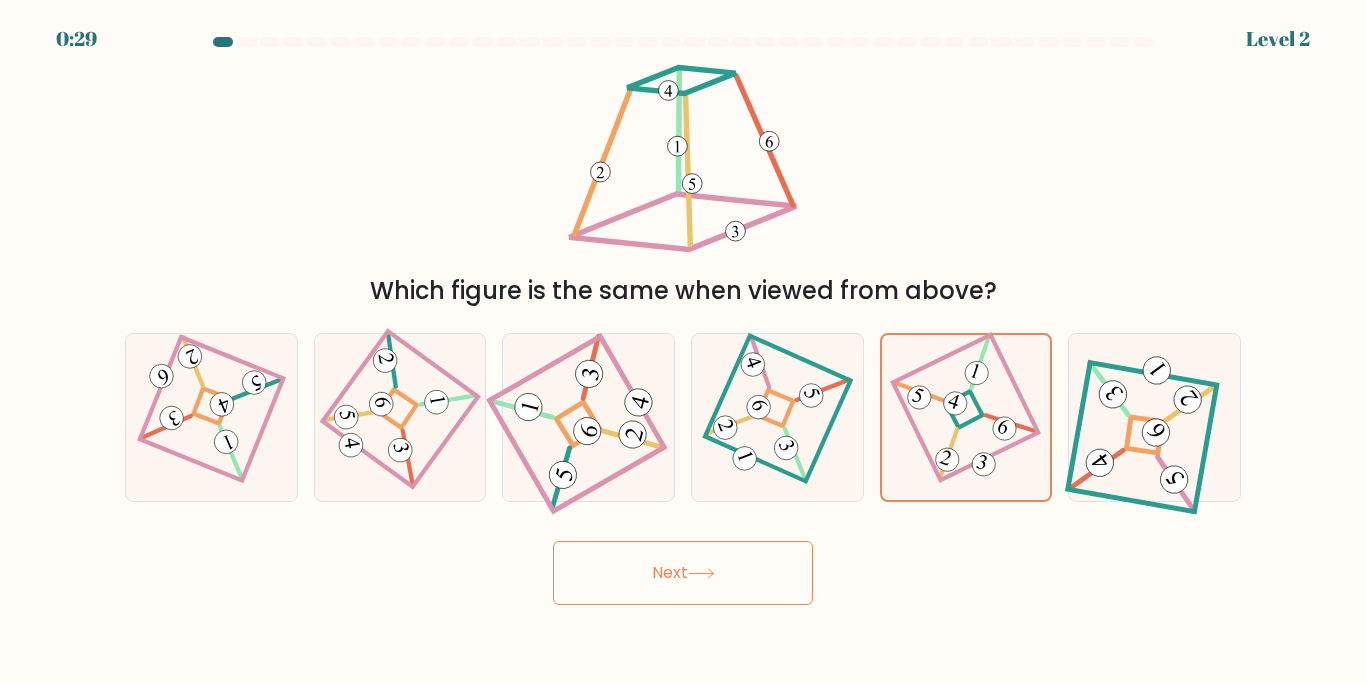 click 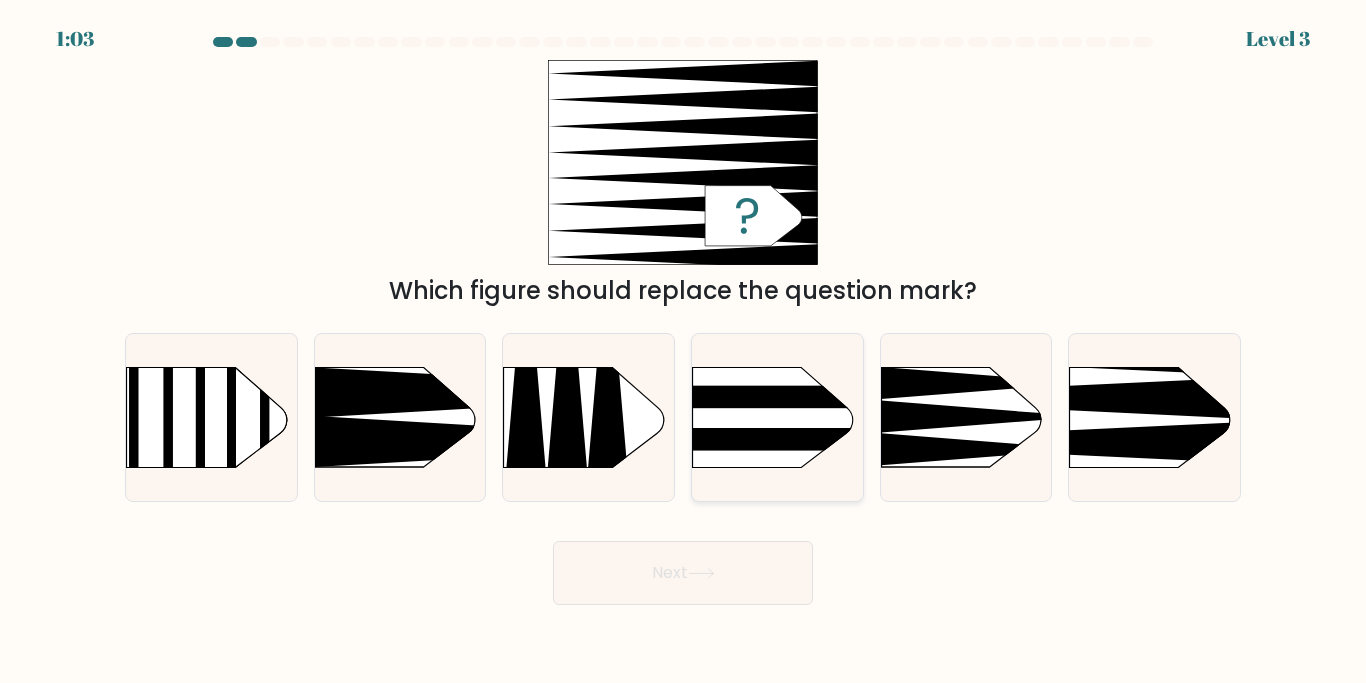 click 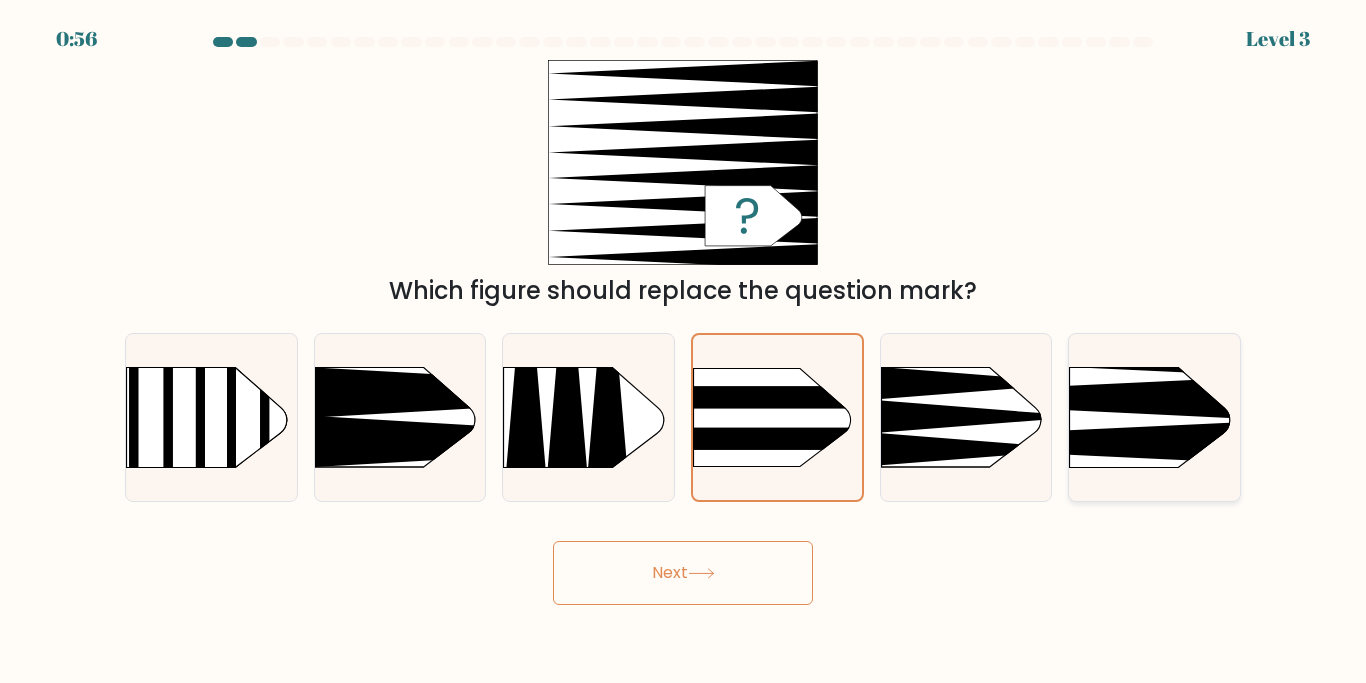 click 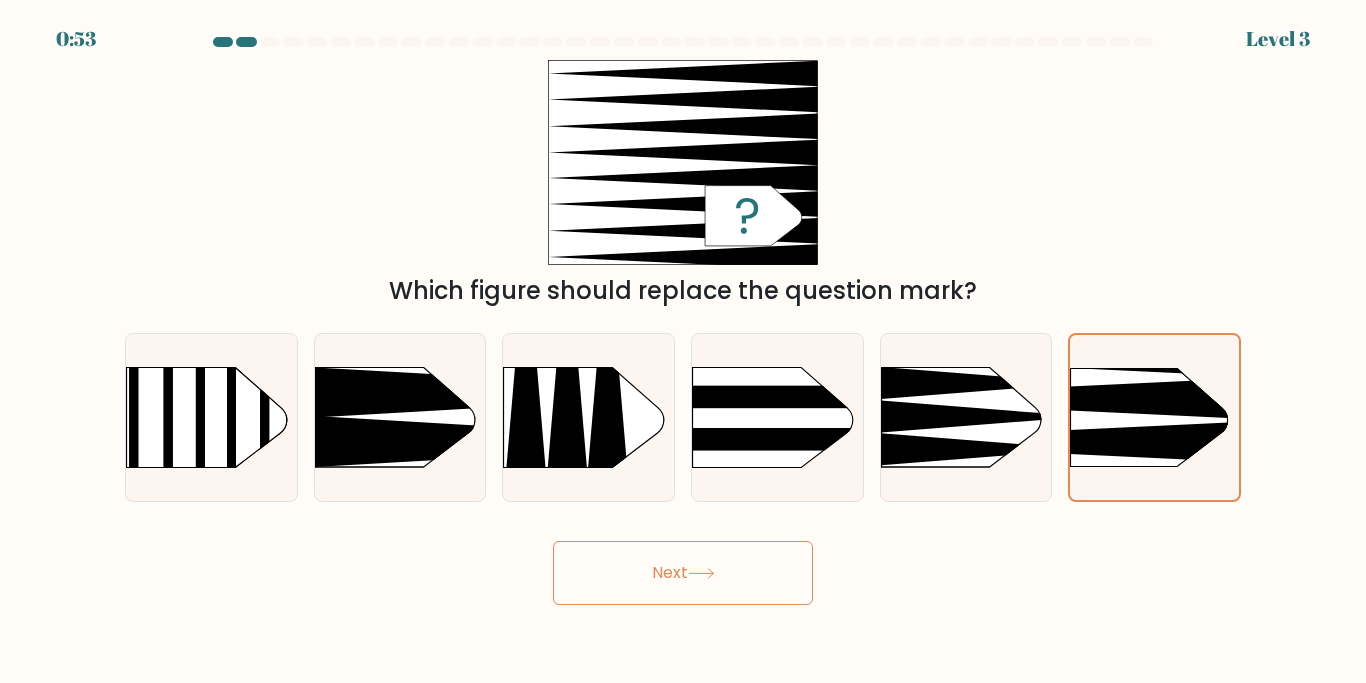 click on "Next" at bounding box center (683, 573) 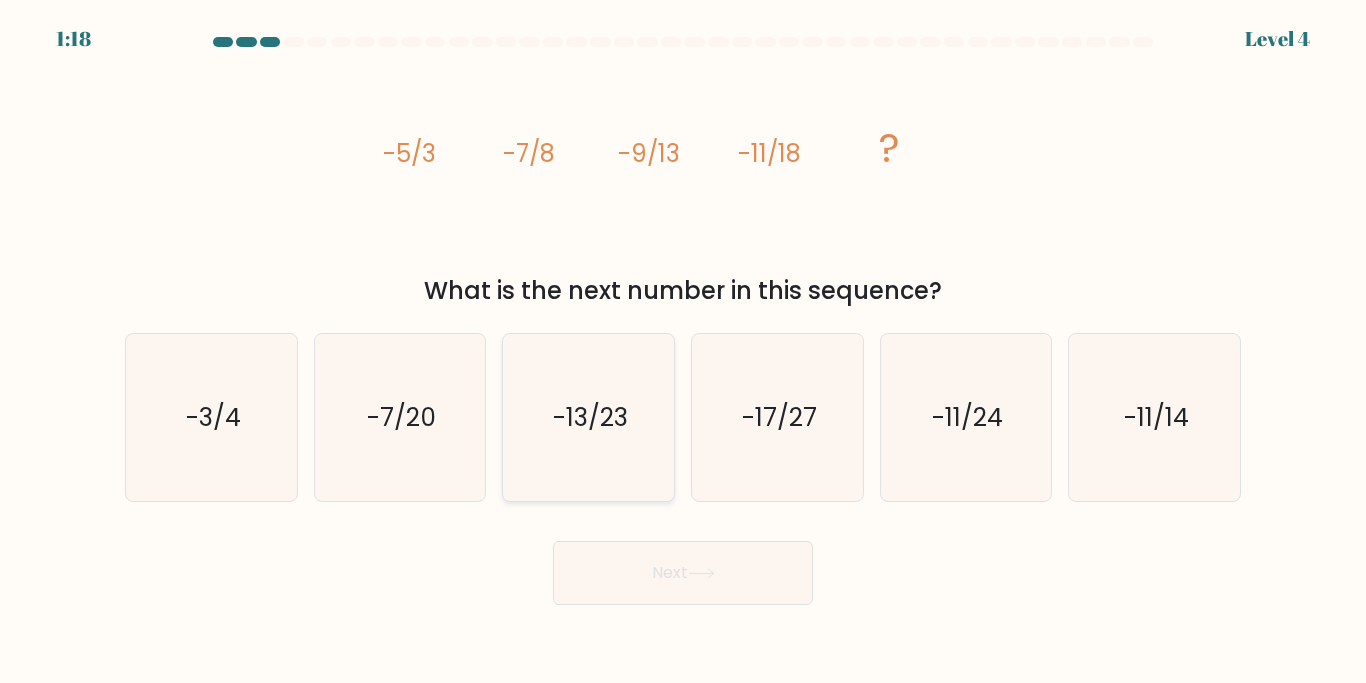 click on "-13/23" 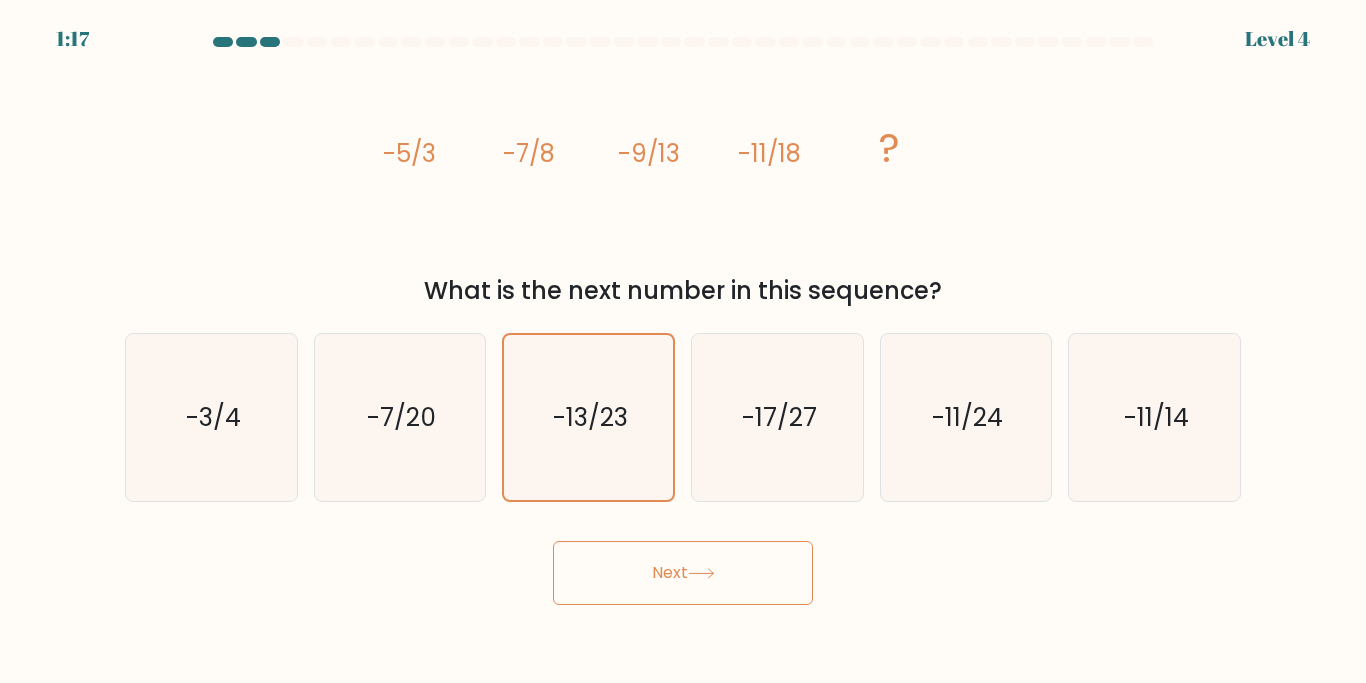 click 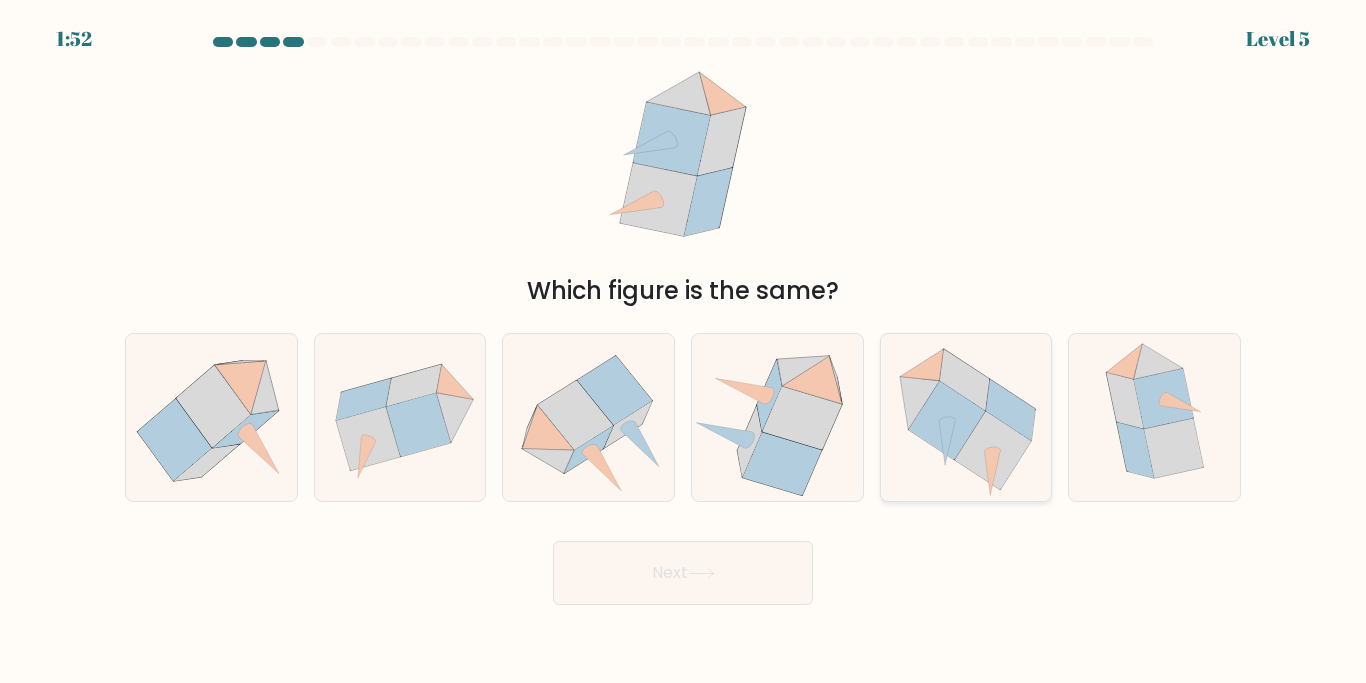 click 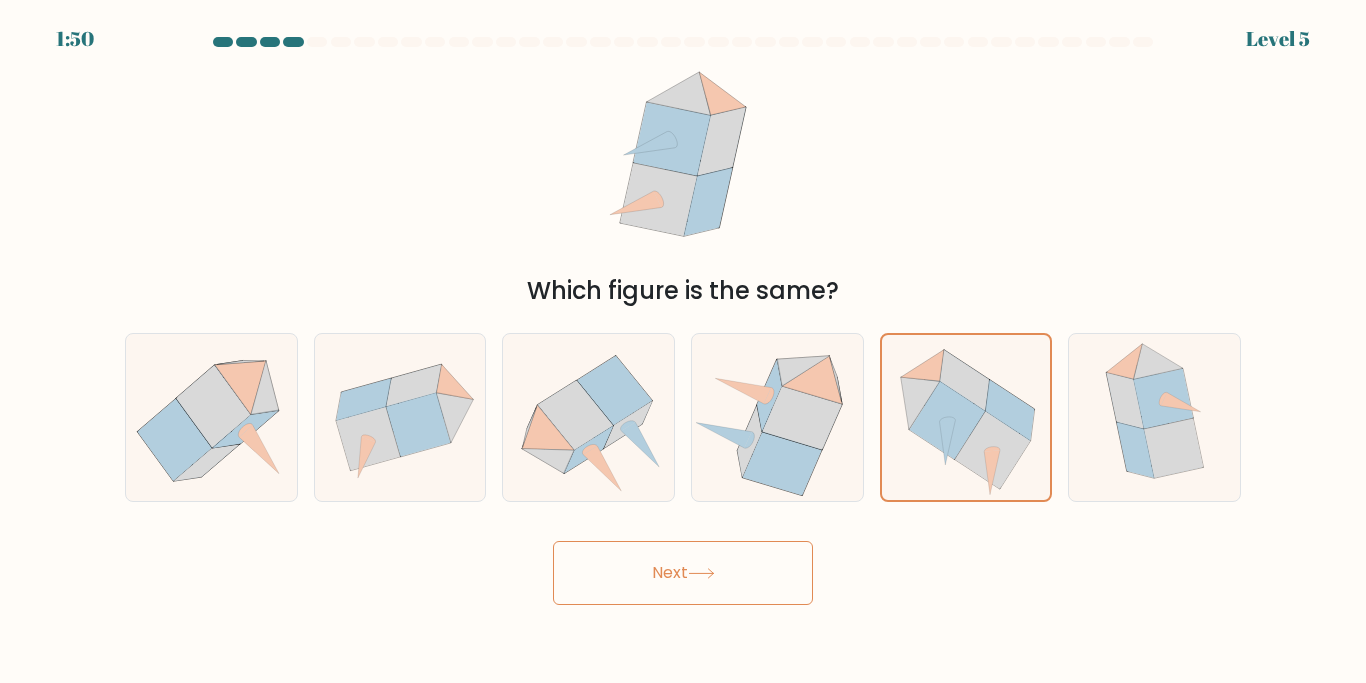 click on "Next" at bounding box center [683, 573] 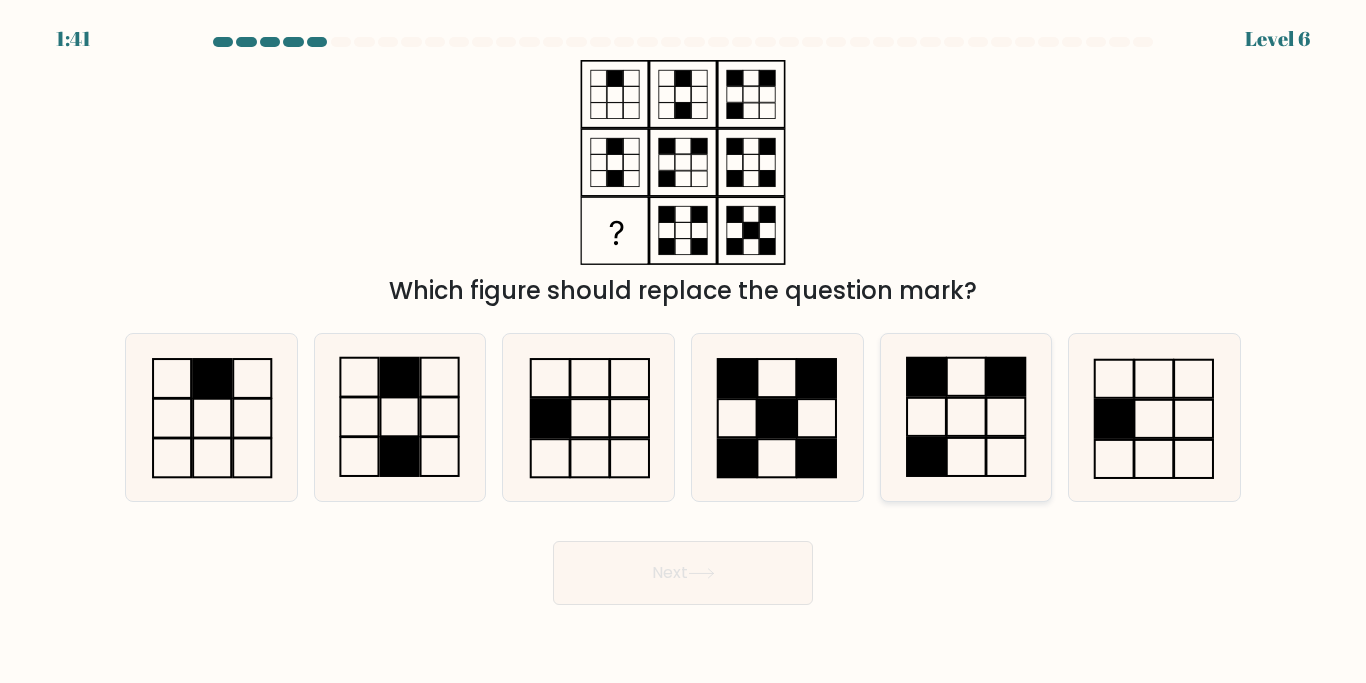 click 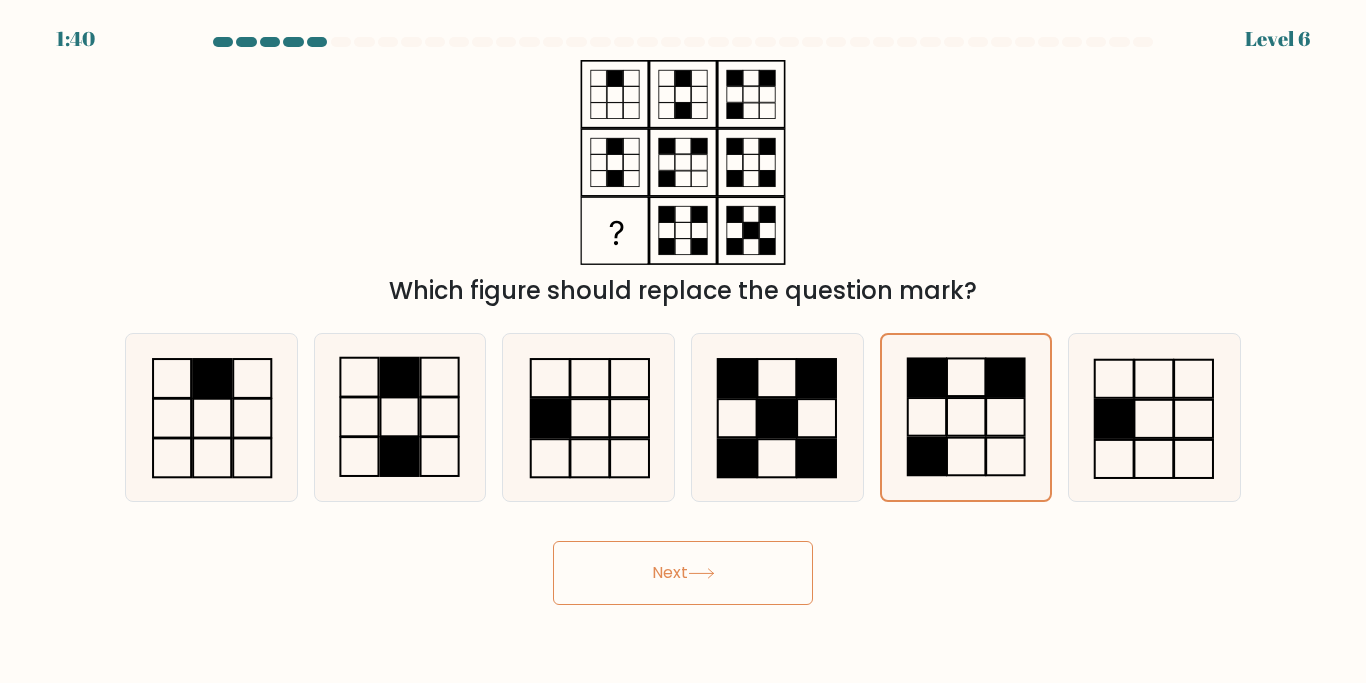 click on "Next" at bounding box center [683, 573] 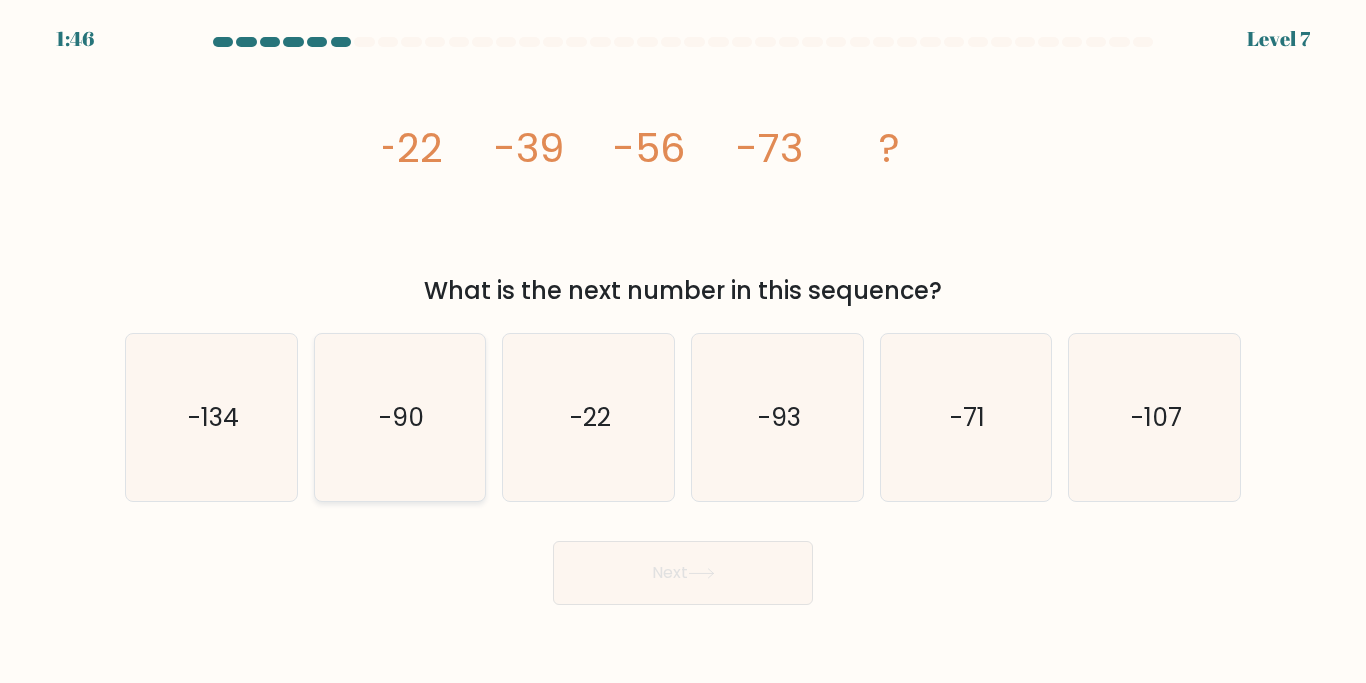 click on "-90" 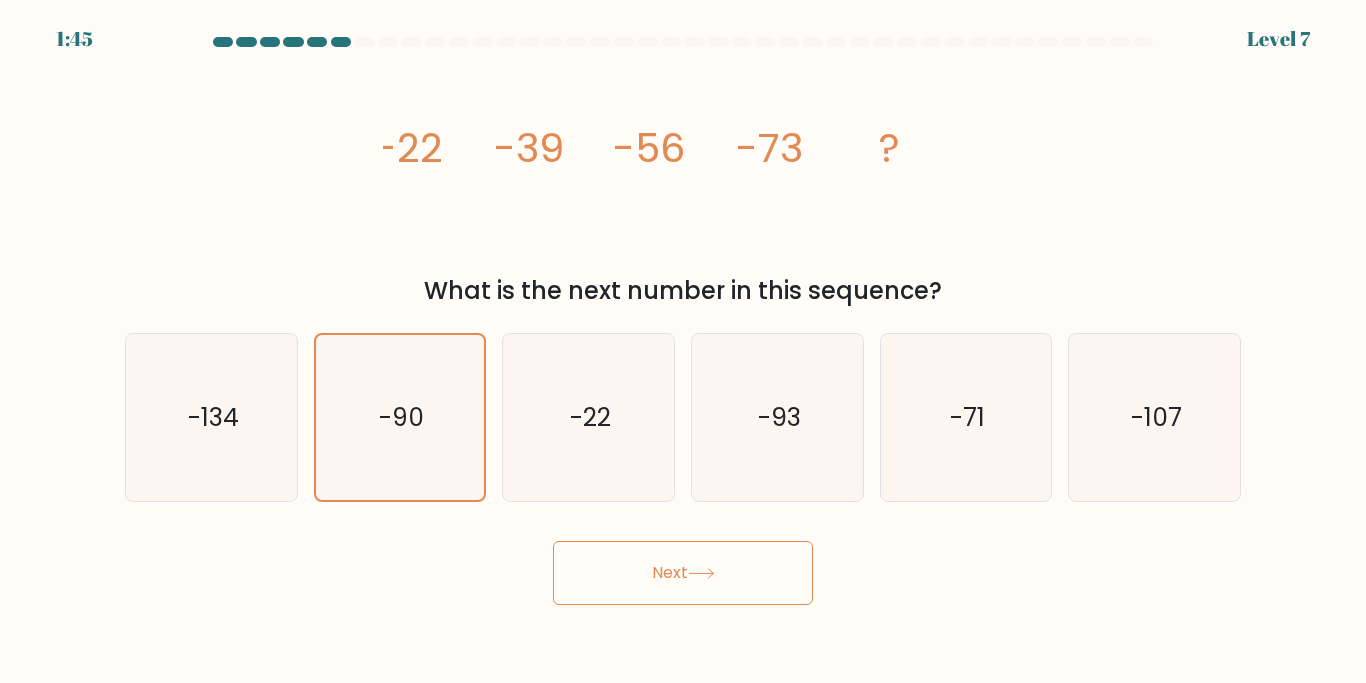 click on "Next" at bounding box center [683, 573] 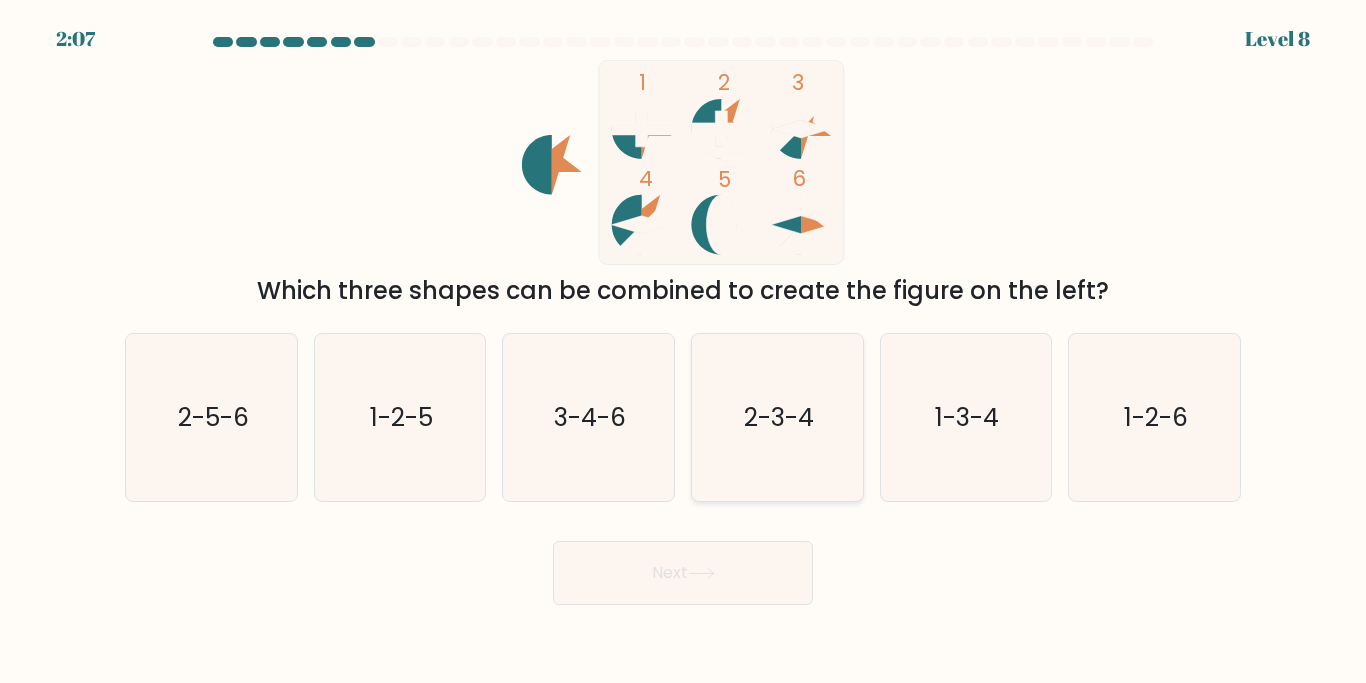 click on "2-3-4" 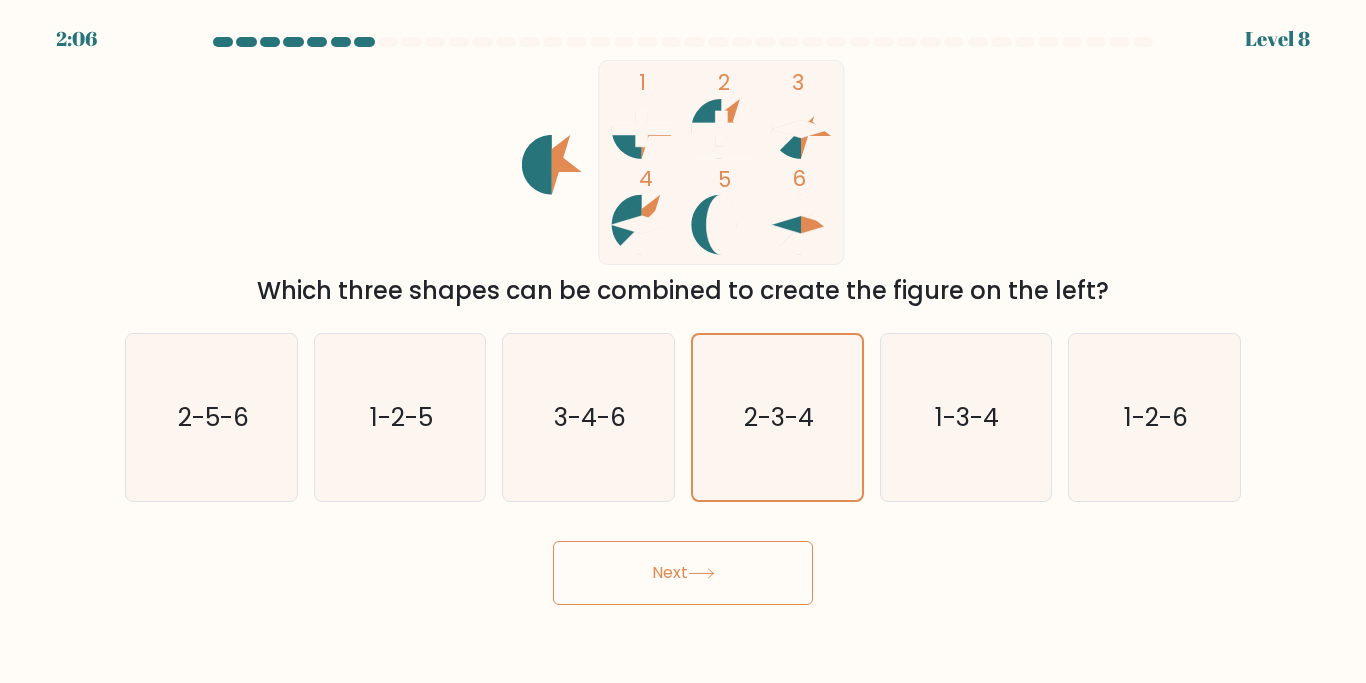 click on "Next" at bounding box center (683, 573) 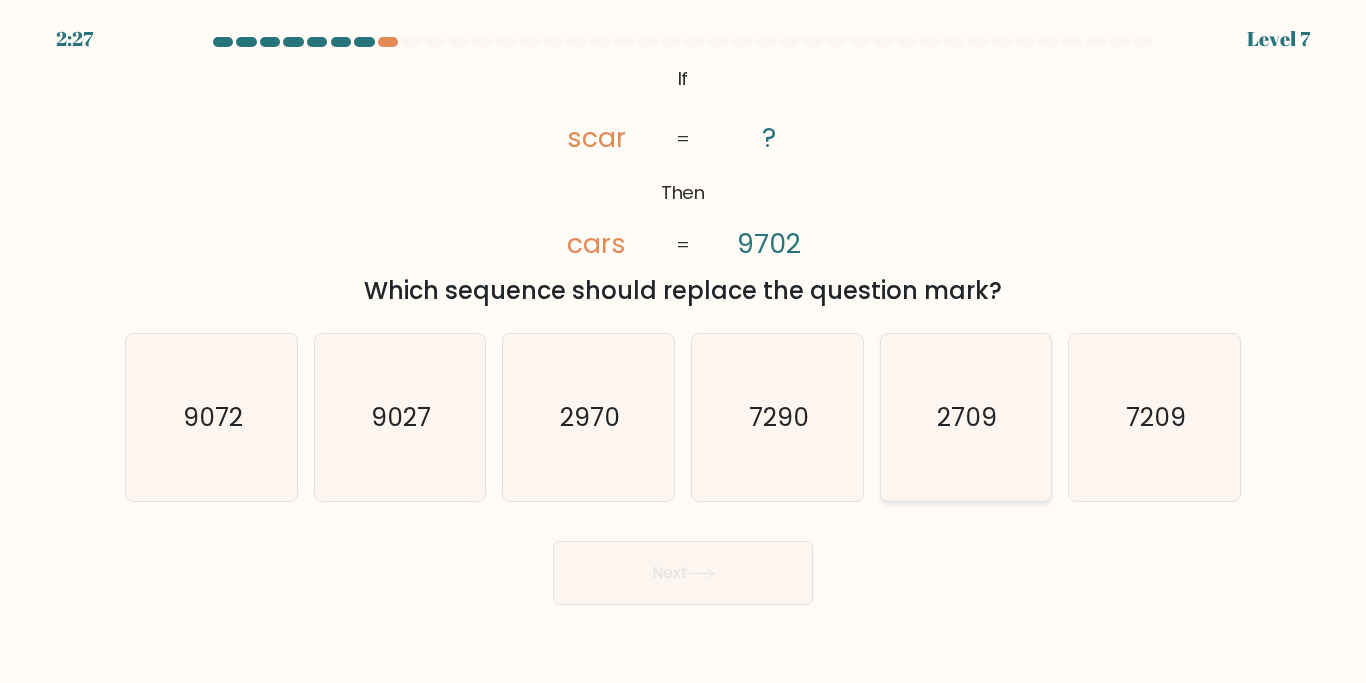 click on "2709" 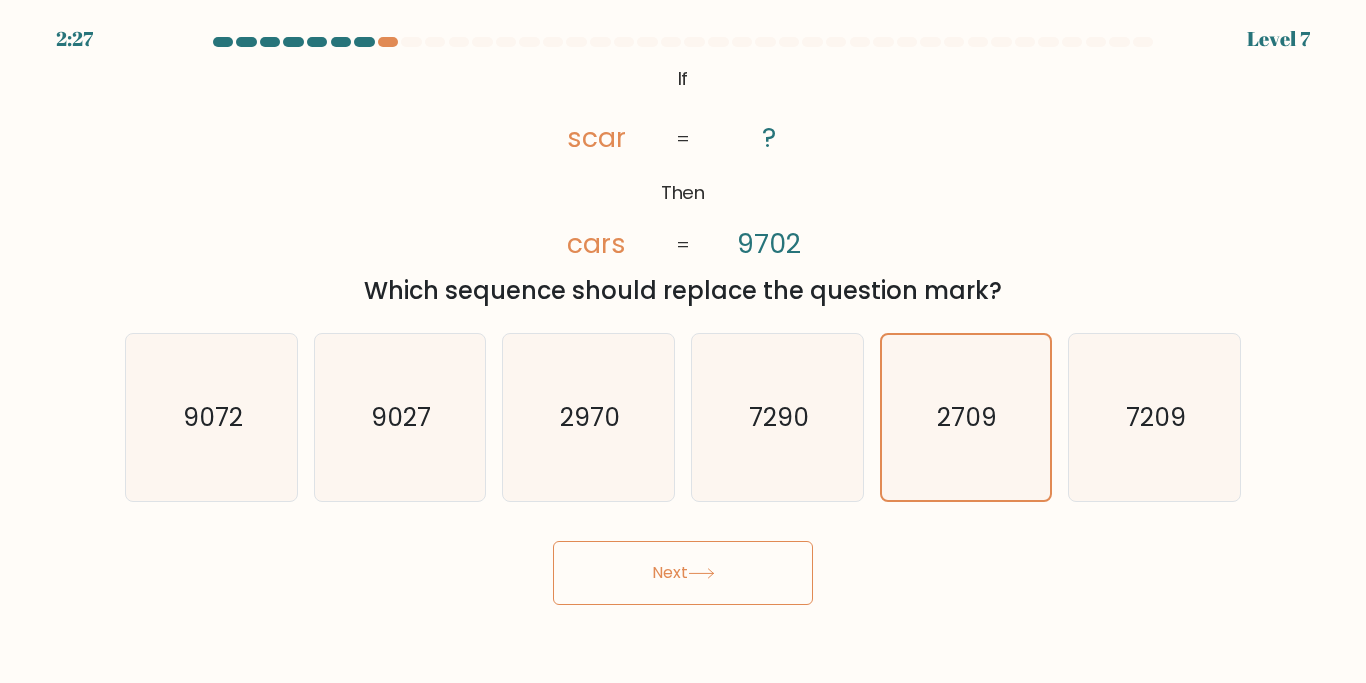 click on "Next" at bounding box center [683, 573] 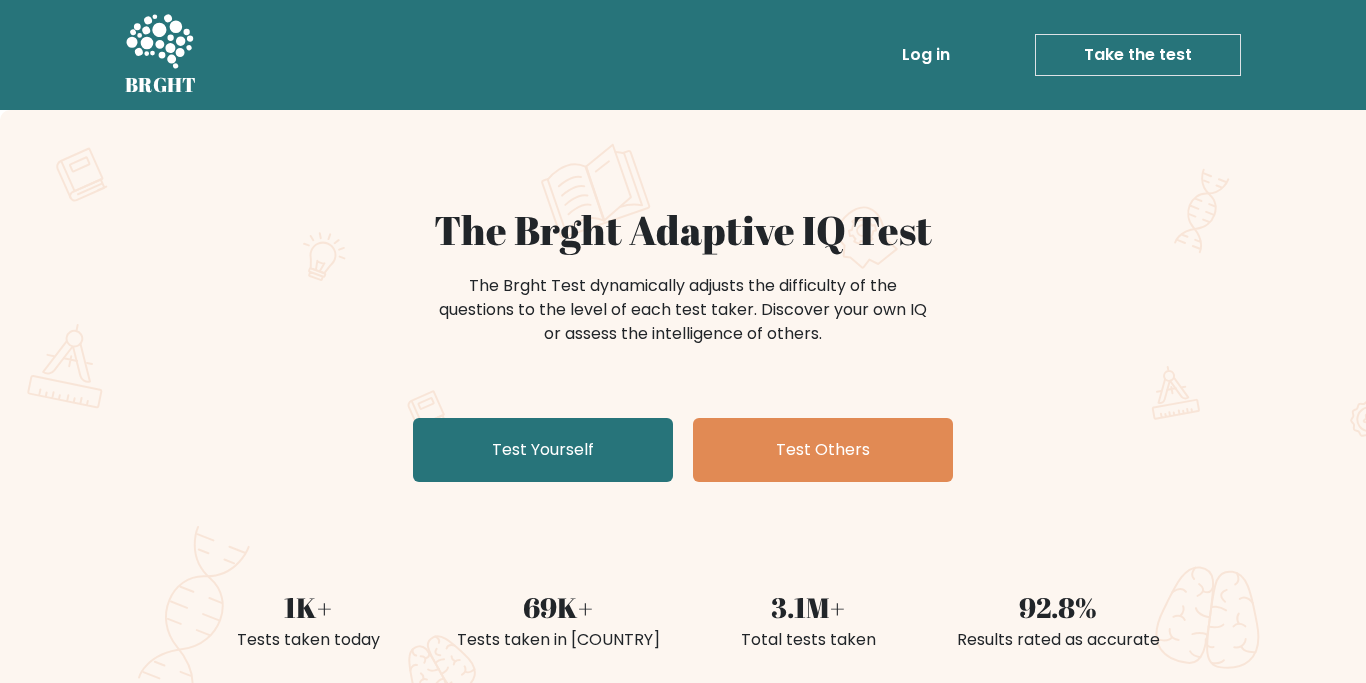 scroll, scrollTop: 0, scrollLeft: 0, axis: both 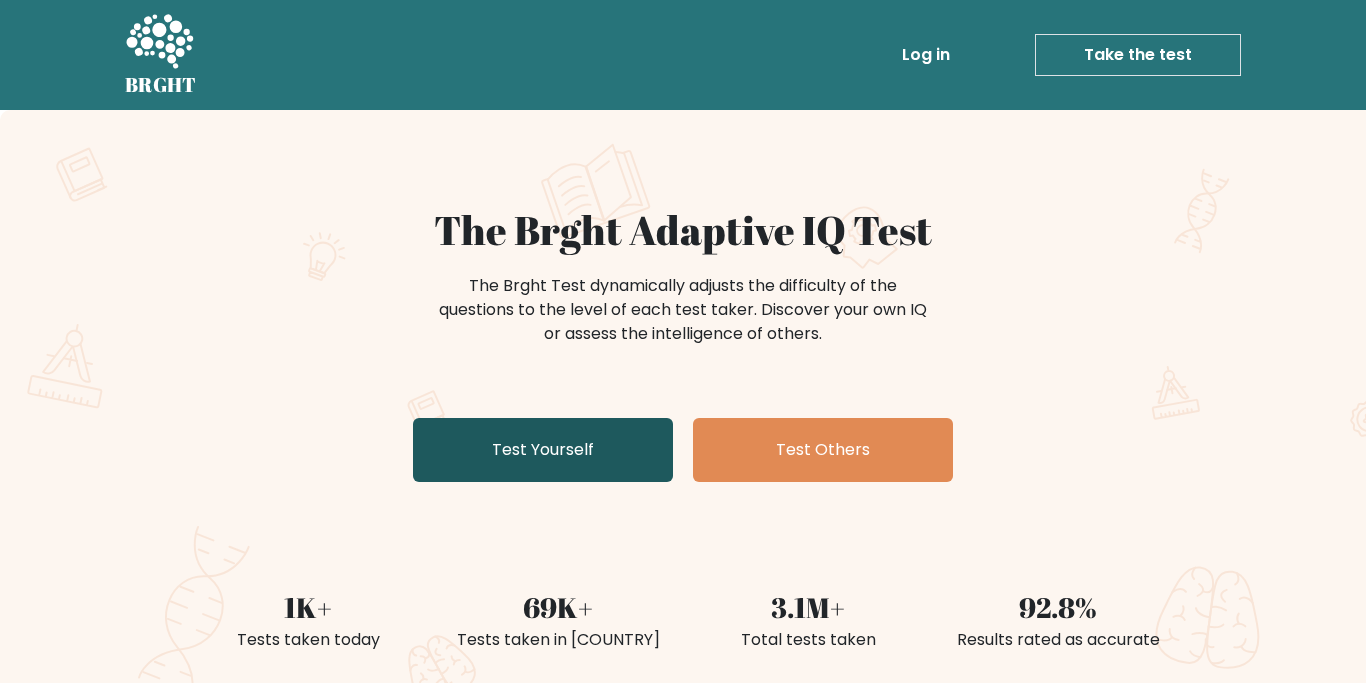 click on "Test Yourself" at bounding box center (543, 450) 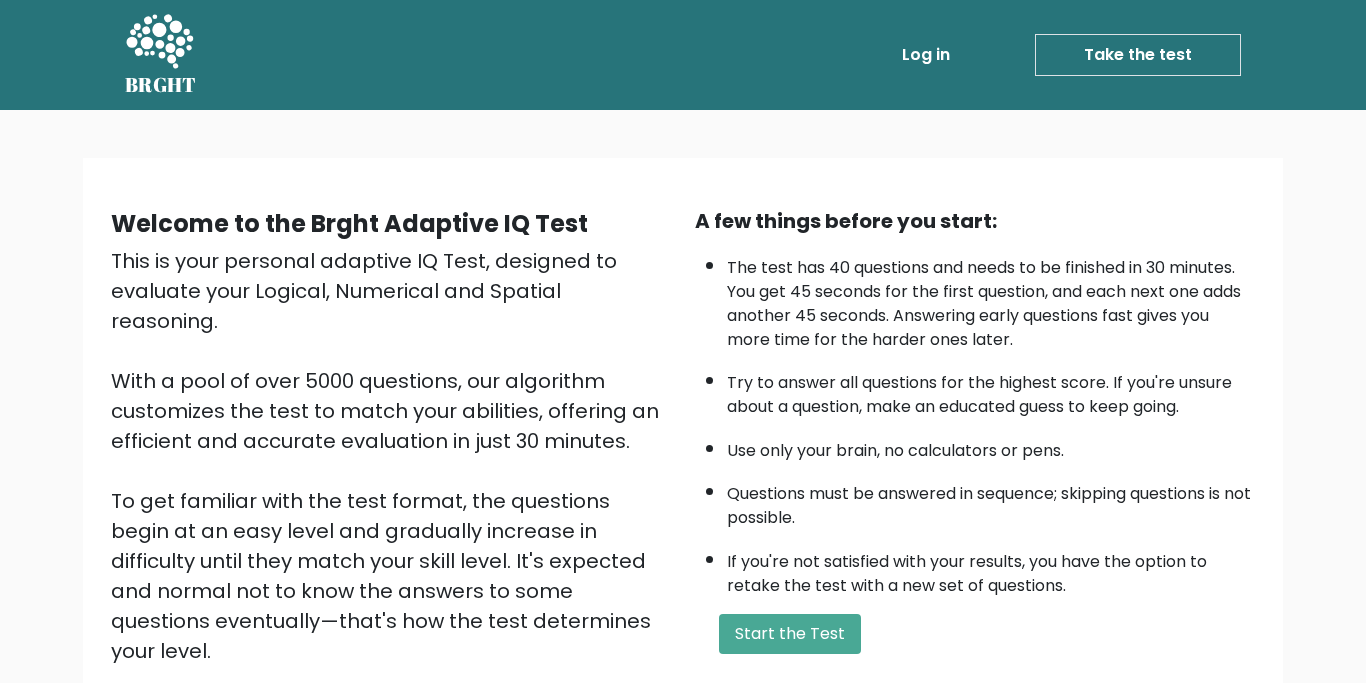 scroll, scrollTop: 238, scrollLeft: 0, axis: vertical 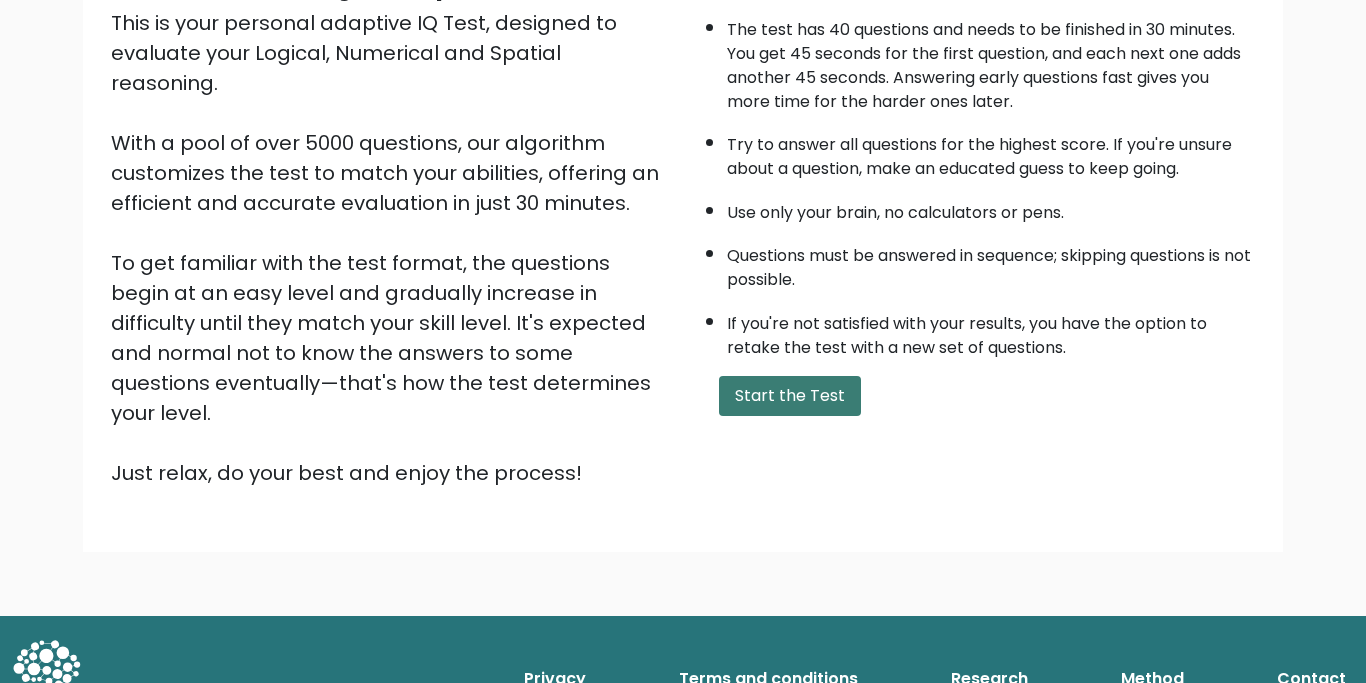 click on "Start the Test" at bounding box center (790, 396) 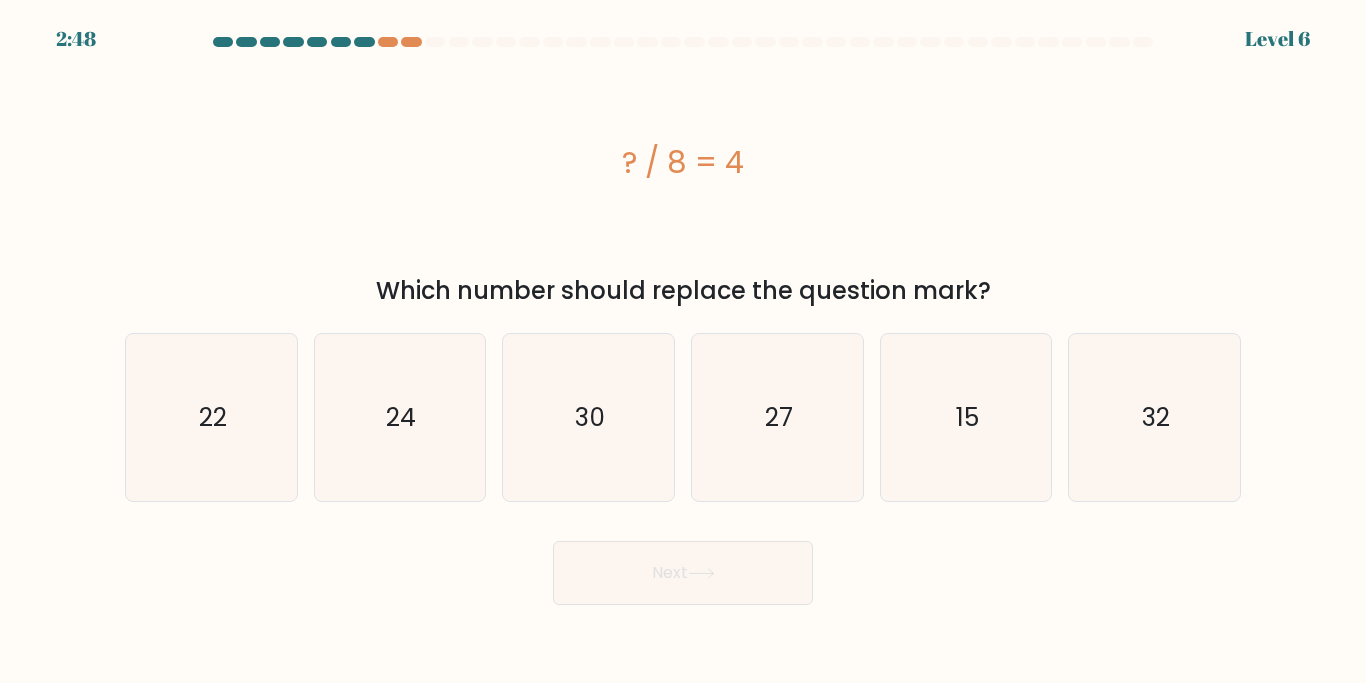 scroll, scrollTop: 0, scrollLeft: 0, axis: both 